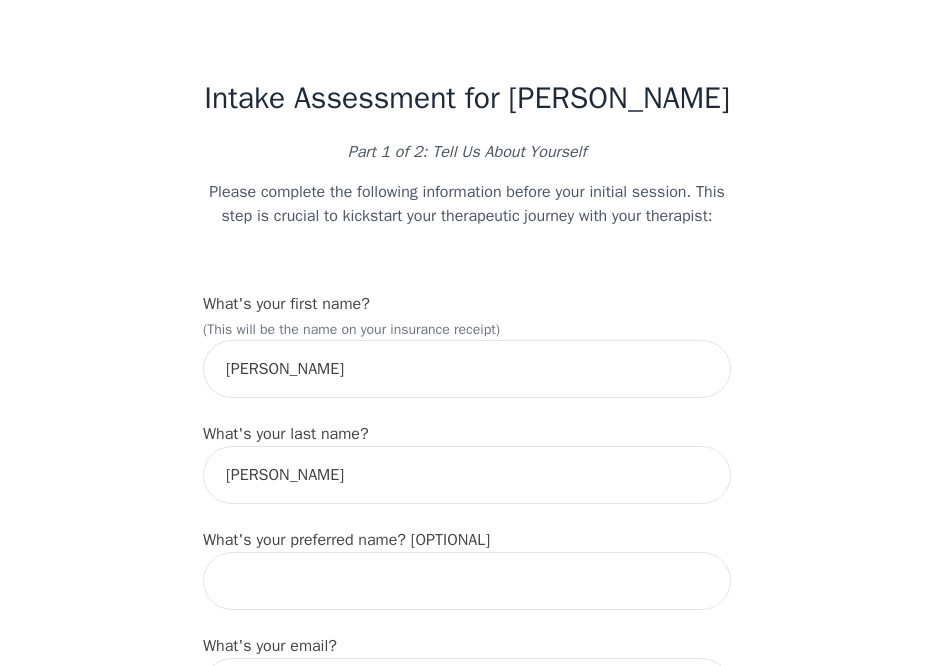 scroll, scrollTop: 304, scrollLeft: 0, axis: vertical 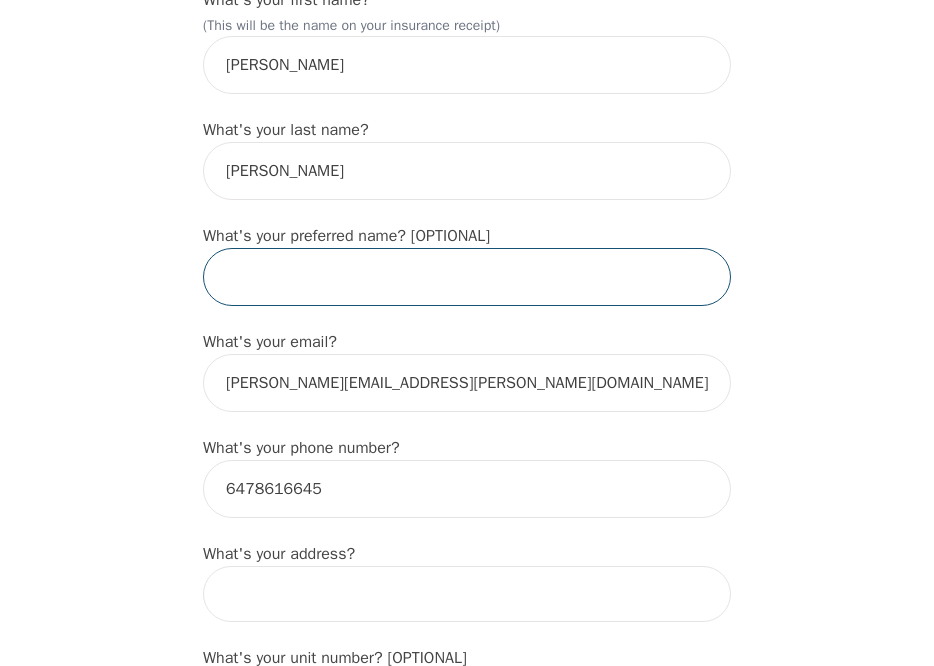click at bounding box center [467, 277] 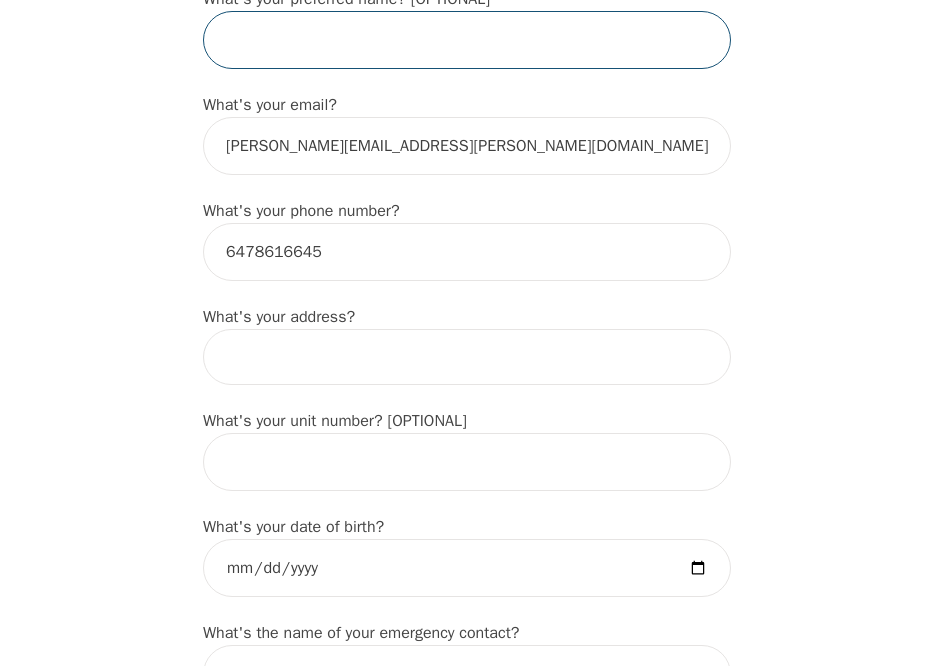 scroll, scrollTop: 547, scrollLeft: 0, axis: vertical 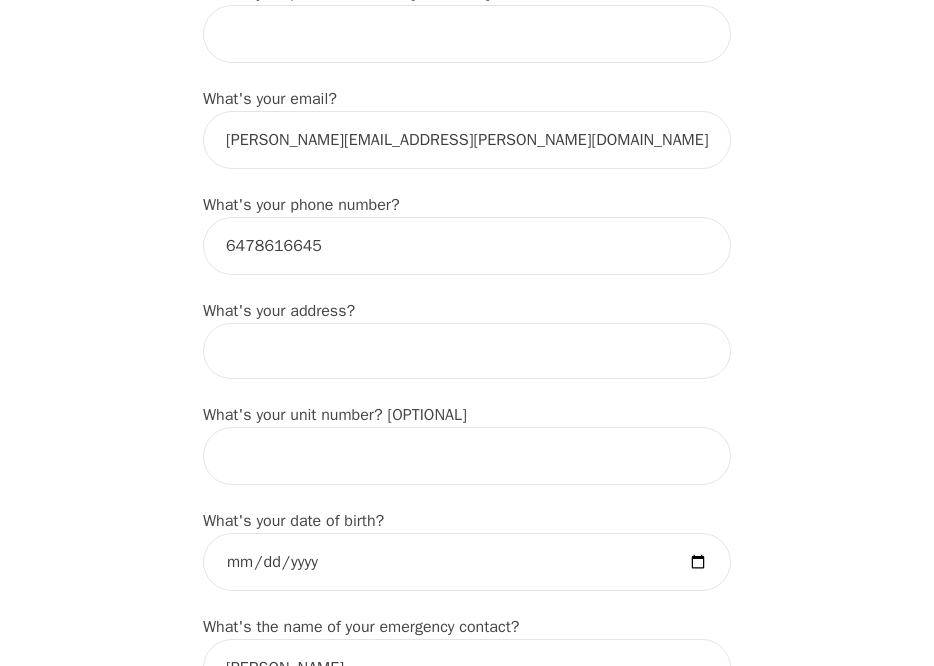 click at bounding box center [467, 351] 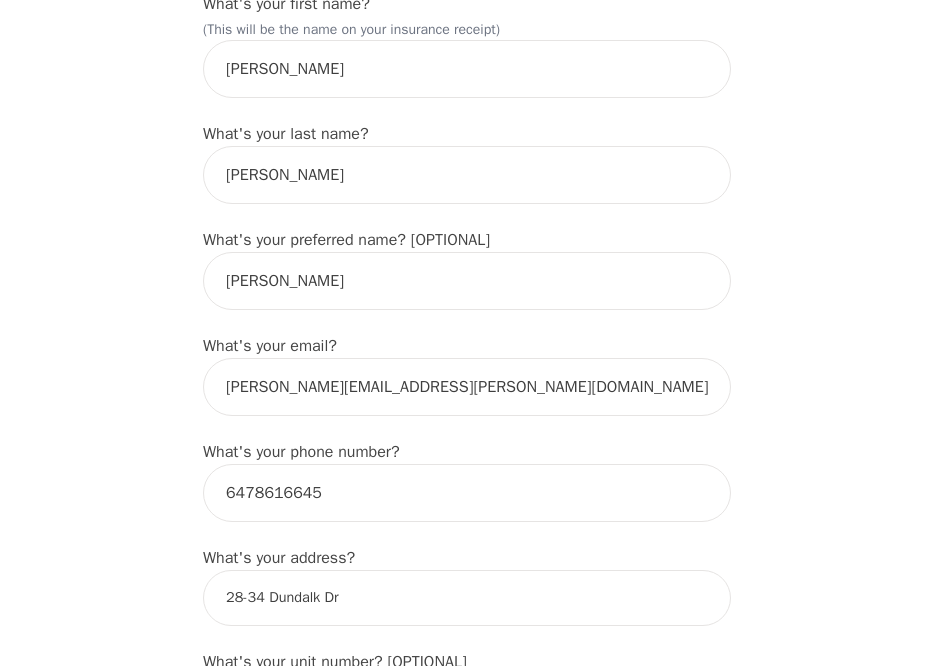 scroll, scrollTop: 299, scrollLeft: 0, axis: vertical 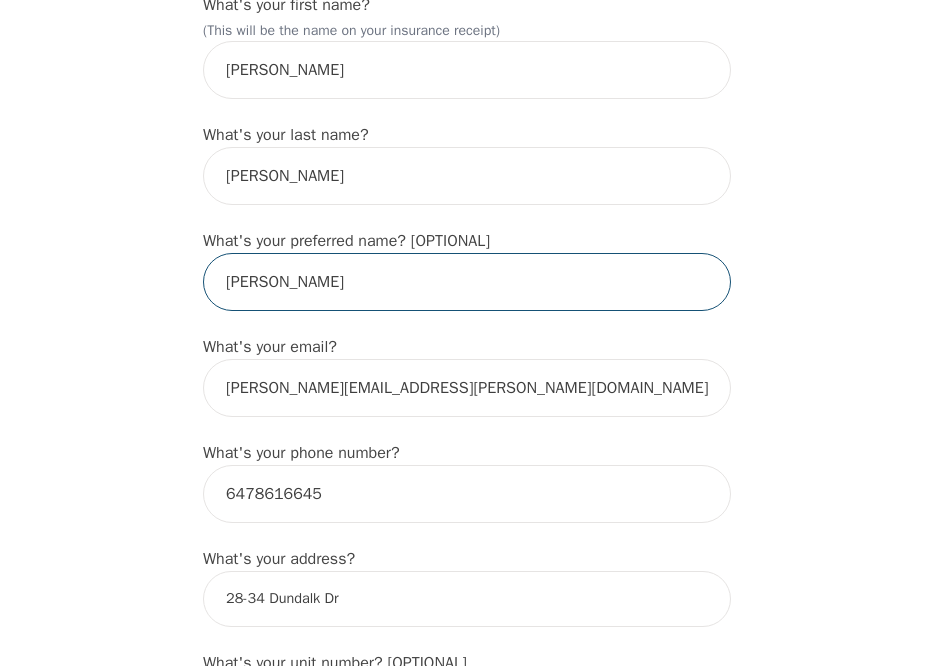 click on "Abigail" at bounding box center [467, 282] 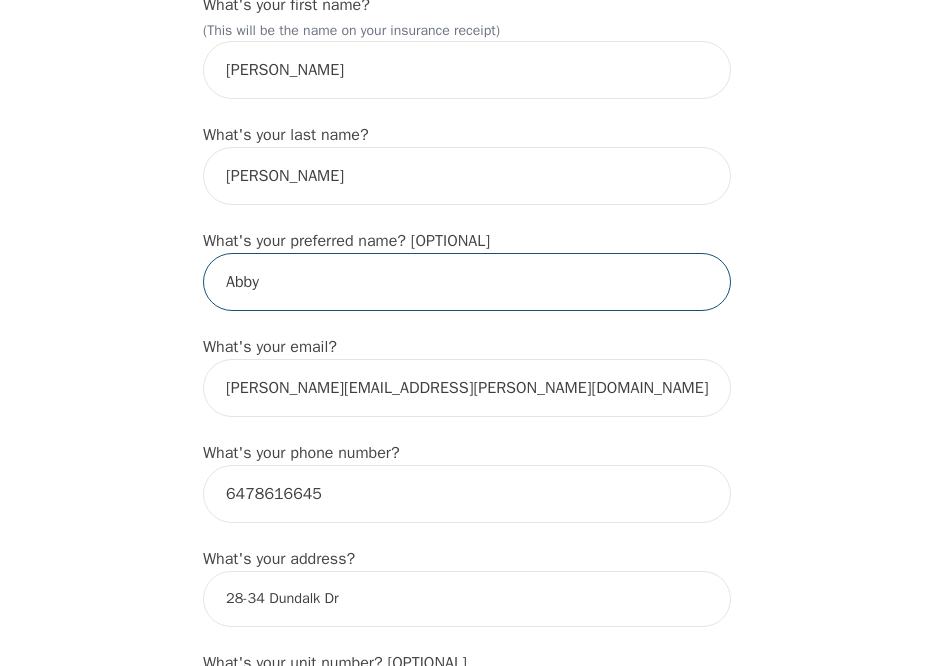 type on "Abby" 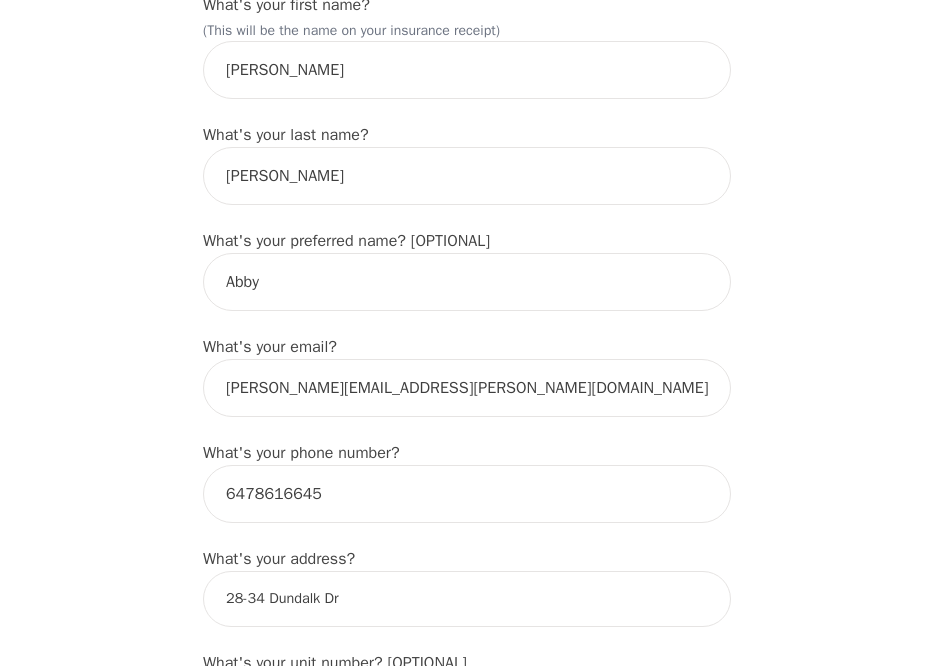 click on "Intake Assessment for Abigail Lopez Part 1 of 2: Tell Us About Yourself Please complete the following information before your initial session. This step is crucial to kickstart your therapeutic journey with your therapist: What's your first name? (This will be the name on your insurance receipt) Abigail What's your last name? Lopez What's your preferred name? [OPTIONAL] Abby What's your email? abigail.lopez@live.ca What's your phone number? 6478616645 What's your address? 28-34 Dundalk Dr What's your unit number? [OPTIONAL] What's your date of birth? What's the name of your emergency contact? Leonardo What's the phone number of your emergency contact? (647) 904-4505 What's the full name of your primary care physician? What's the phone number of your primary care physician? Below are optional questions - Please tell us more about yourself: What is your gender? -Select- male female non-binary transgender intersex prefer_not_to_say What are your preferred pronouns? -Select- he/him she/her they/them ze/zir xe/xem" at bounding box center [467, 1210] 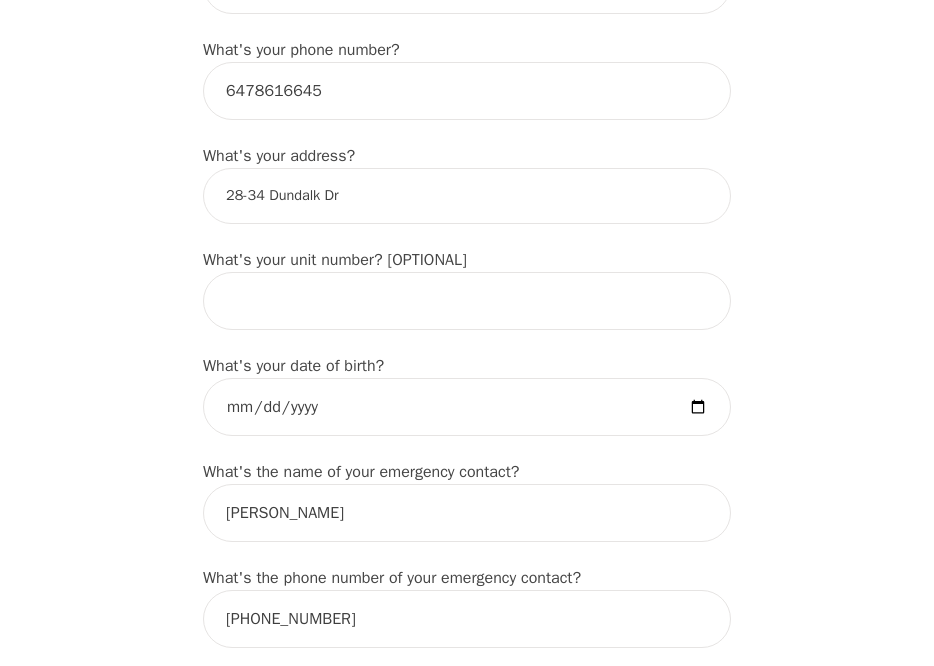 scroll, scrollTop: 769, scrollLeft: 0, axis: vertical 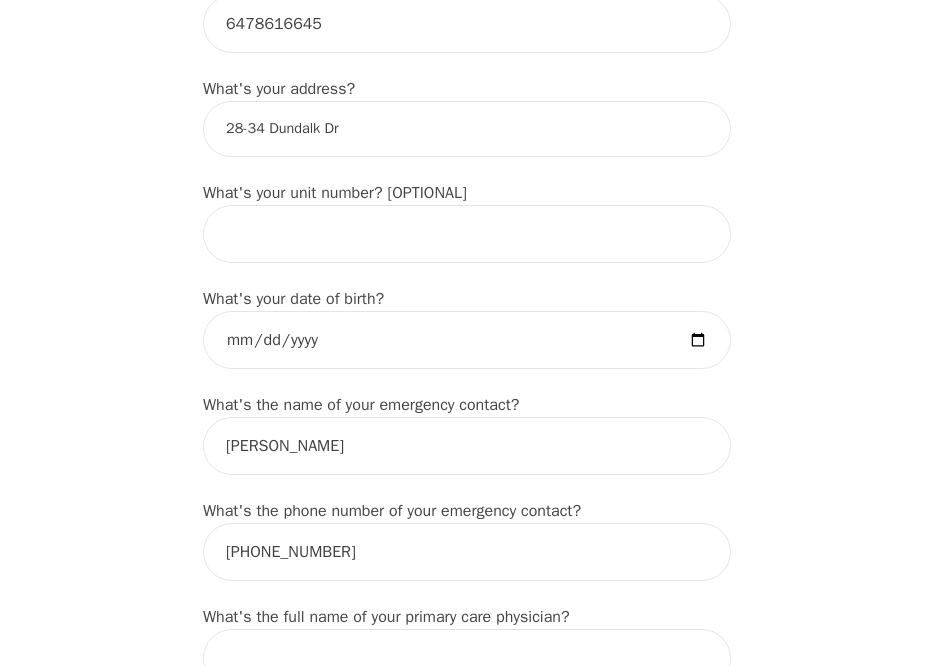 drag, startPoint x: 249, startPoint y: 155, endPoint x: 209, endPoint y: 154, distance: 40.012497 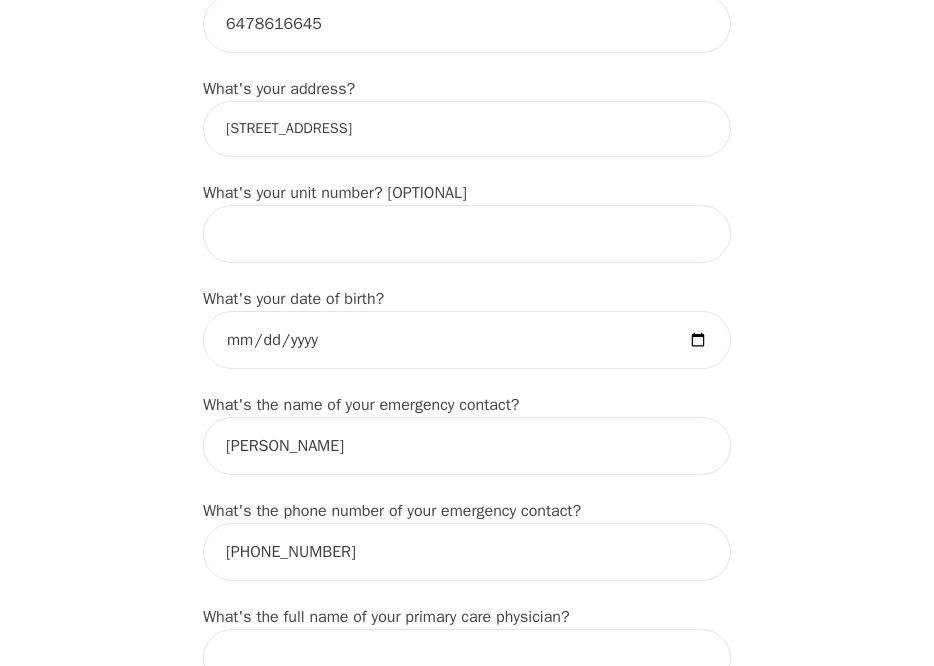 type on "34 Dundalk Dr, Scarborough, ON M1P 4S3, Canada" 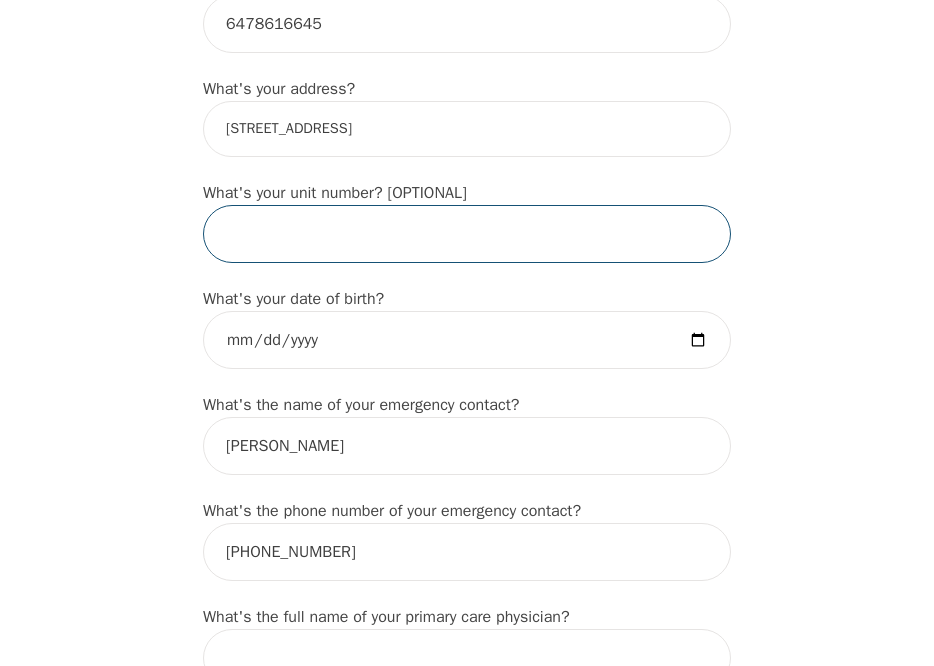 click at bounding box center [467, 234] 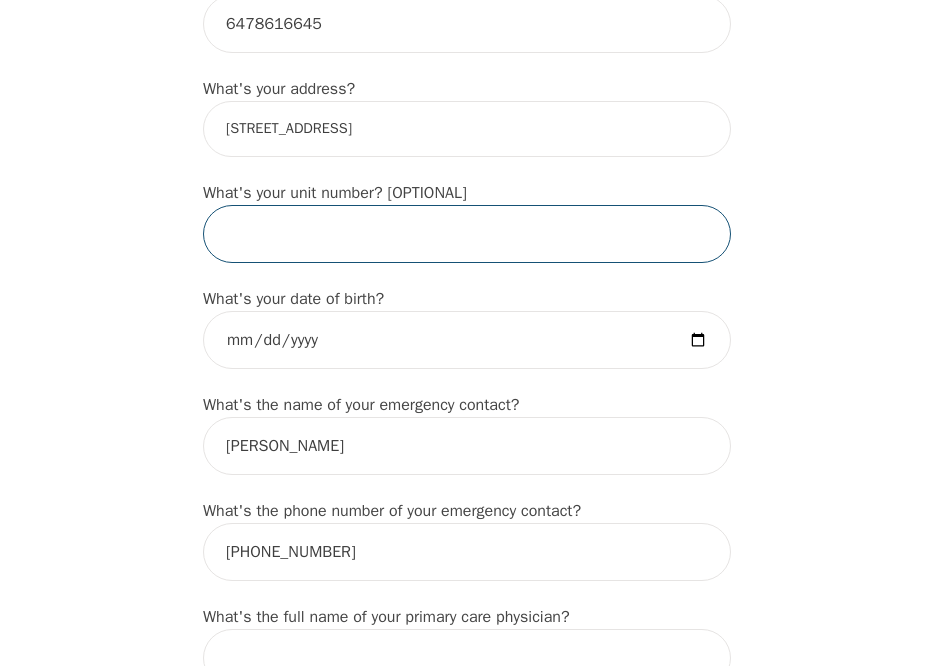 type on "28" 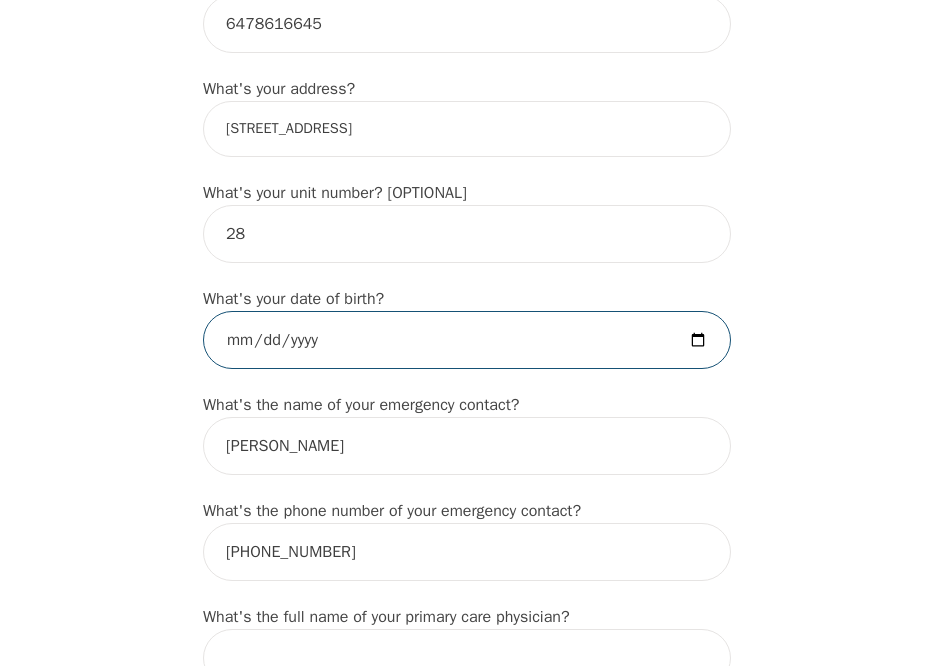 click at bounding box center [467, 340] 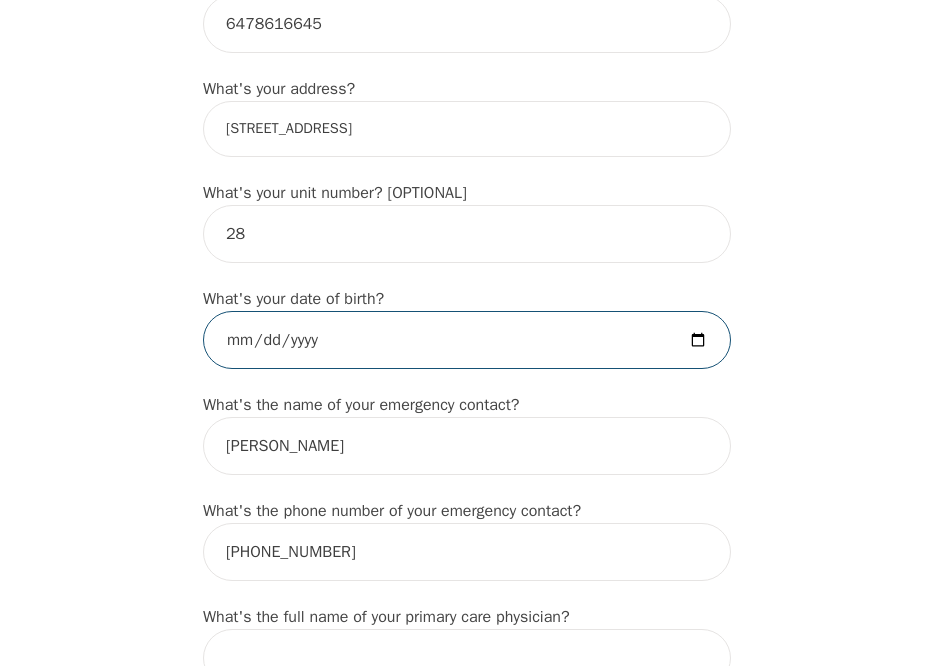click at bounding box center (467, 340) 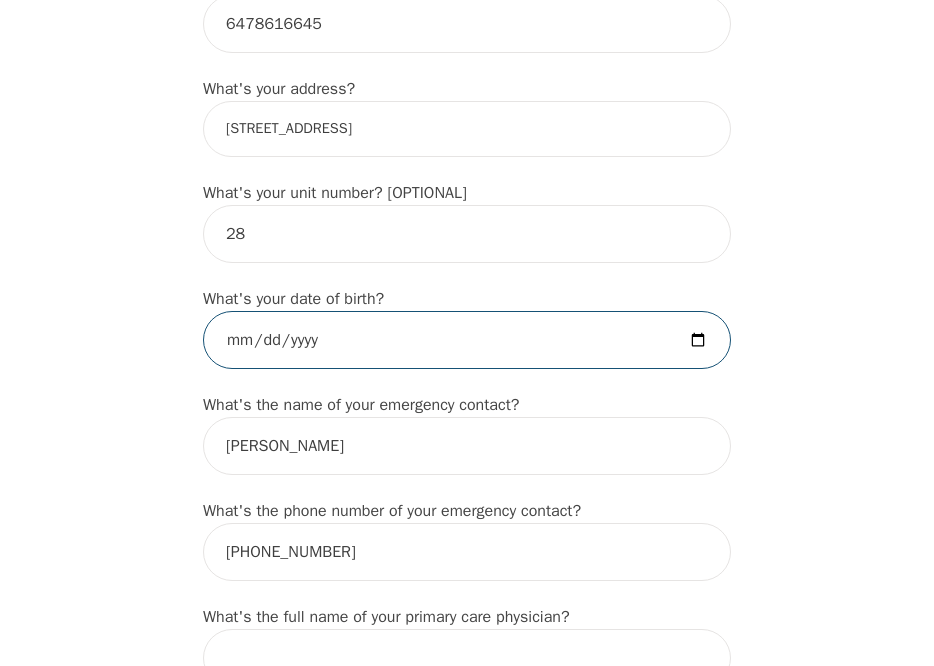 type on "1994-01-07" 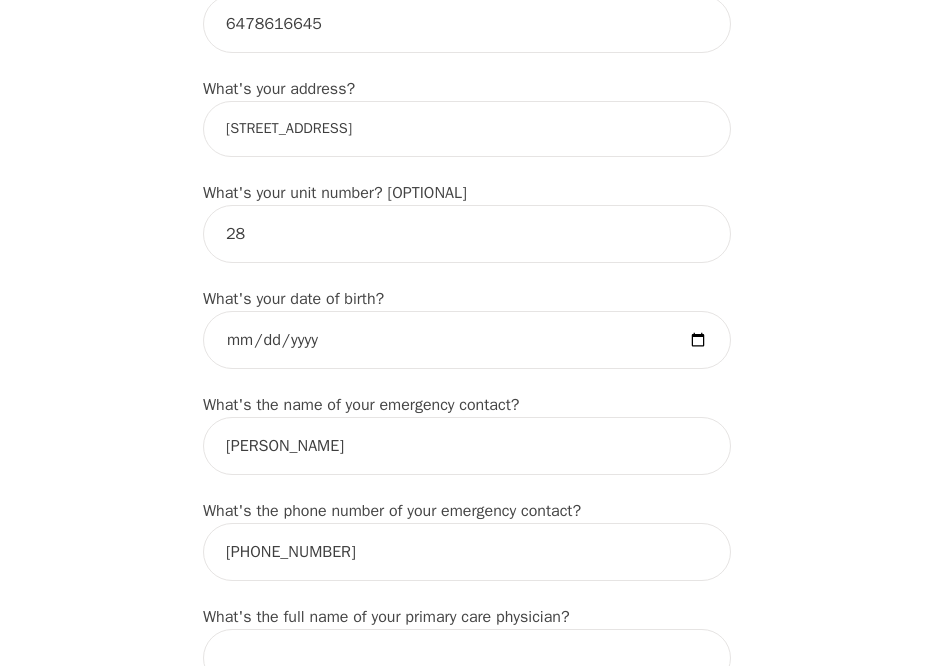click on "Intake Assessment for Abigail Lopez Part 1 of 2: Tell Us About Yourself Please complete the following information before your initial session. This step is crucial to kickstart your therapeutic journey with your therapist: What's your first name? (This will be the name on your insurance receipt) Abigail What's your last name? Lopez What's your preferred name? [OPTIONAL] Abby What's your email? abigail.lopez@live.ca What's your phone number? 6478616645 What's your address? 34 Dundalk Dr, Scarborough, ON M1P 4S3, Canada What's your unit number? [OPTIONAL] 28 What's your date of birth? 1994-01-07 What's the name of your emergency contact? Leonardo What's the phone number of your emergency contact? (647) 904-4505 What's the full name of your primary care physician? What's the phone number of your primary care physician? Below are optional questions - Please tell us more about yourself: What is your gender? -Select- male female non-binary transgender intersex prefer_not_to_say What are your preferred pronouns? e/e" at bounding box center [467, 740] 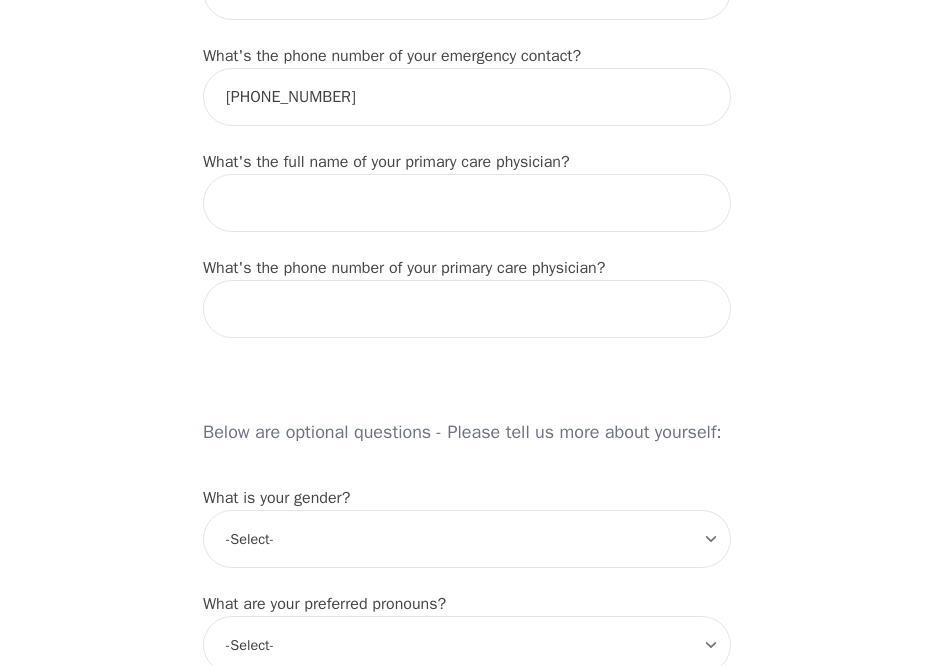 scroll, scrollTop: 1226, scrollLeft: 0, axis: vertical 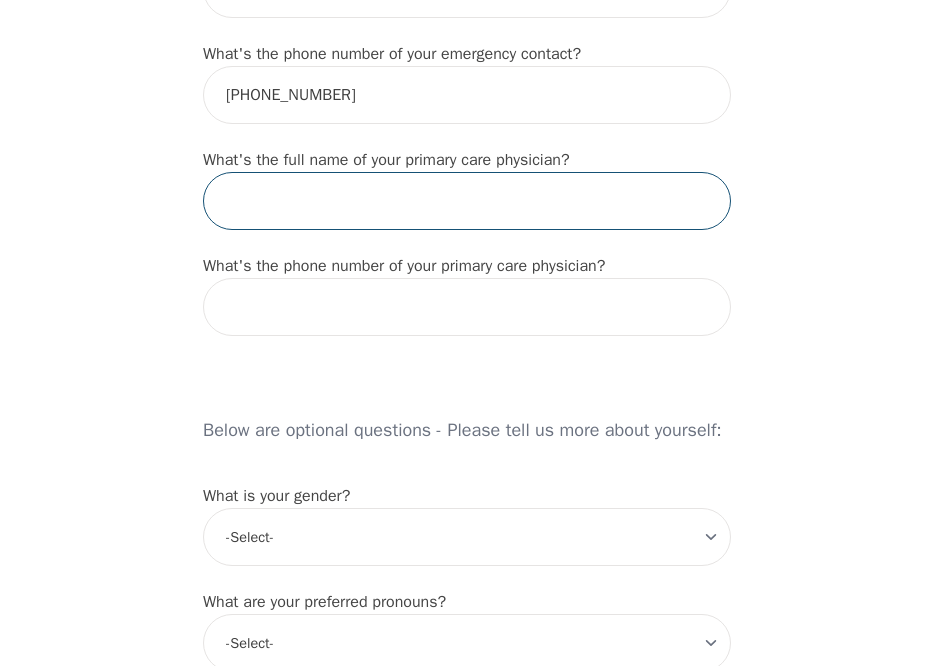click at bounding box center [467, 201] 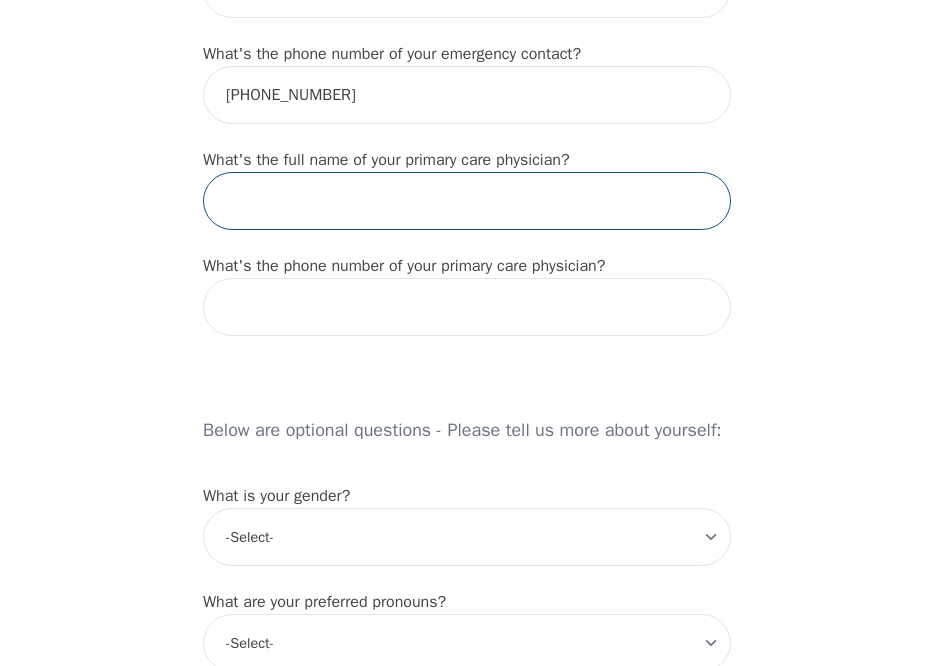 type on "A" 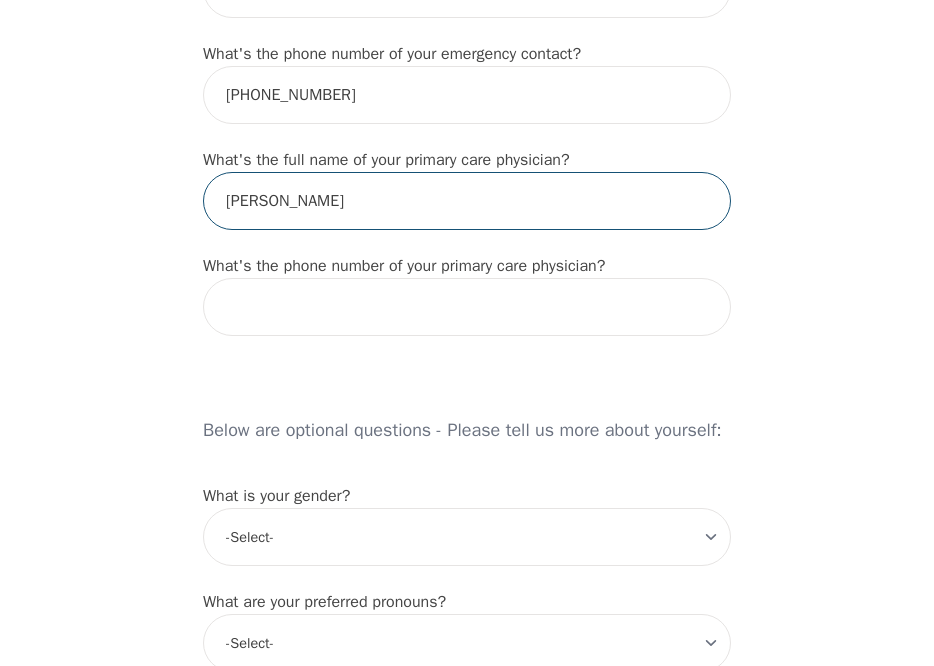 type on "Aida Avanessy" 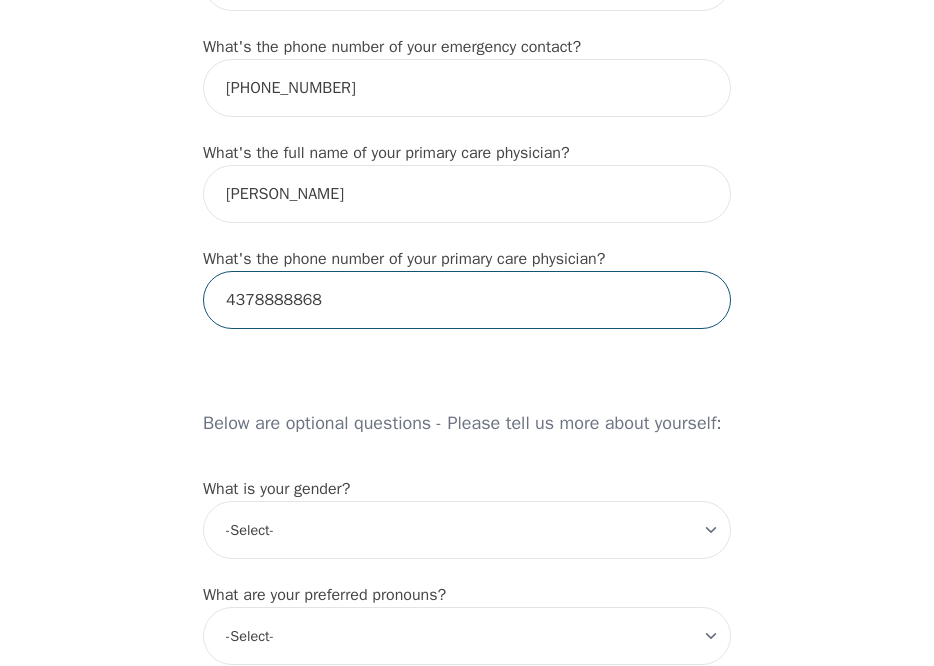 type on "4378888868" 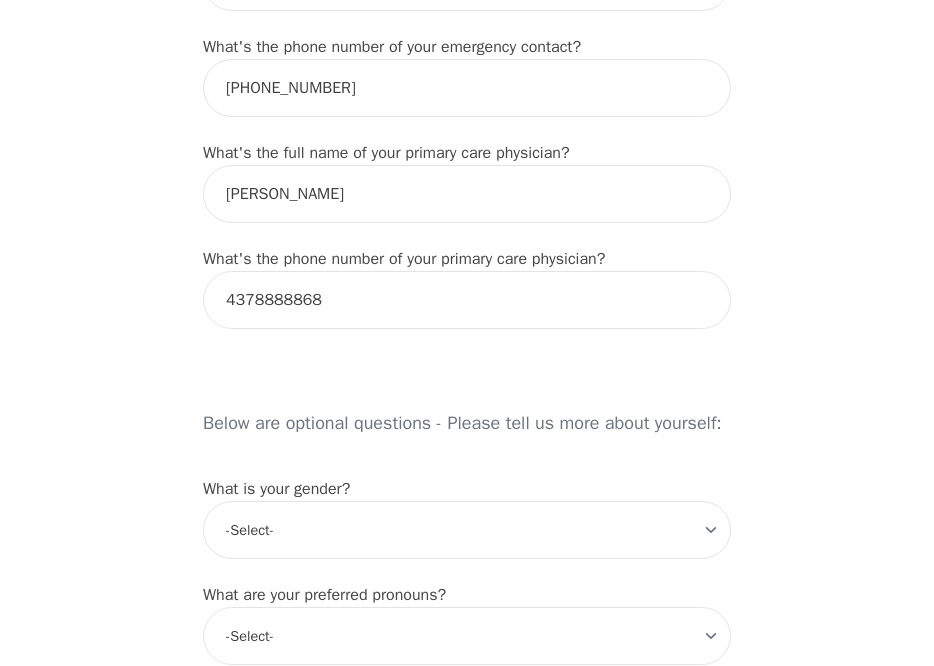 click on "What's your first name? (This will be the name on your insurance receipt) Abigail What's your last name? Lopez What's your preferred name? [OPTIONAL] Abby What's your email? abigail.lopez@live.ca What's your phone number? 6478616645 What's your address? 34 Dundalk Dr, Scarborough, ON M1P 4S3, Canada What's your unit number? [OPTIONAL] 28 What's your date of birth? 1994-01-07 What's the name of your emergency contact? Leonardo What's the phone number of your emergency contact? (647) 904-4505 What's the full name of your primary care physician? Aida Avanessy What's the phone number of your primary care physician? 4378888868 Below are optional questions - Please tell us more about yourself: What is your gender? -Select- male female non-binary transgender intersex prefer_not_to_say What are your preferred pronouns? -Select- he/him she/her they/them ze/zir xe/xem ey/em ve/ver tey/ter e/e per/per prefer_not_to_say What's your marital/partnership status? -Select- Single Partnered Married Common Law Widowed Separated" at bounding box center (467, 382) 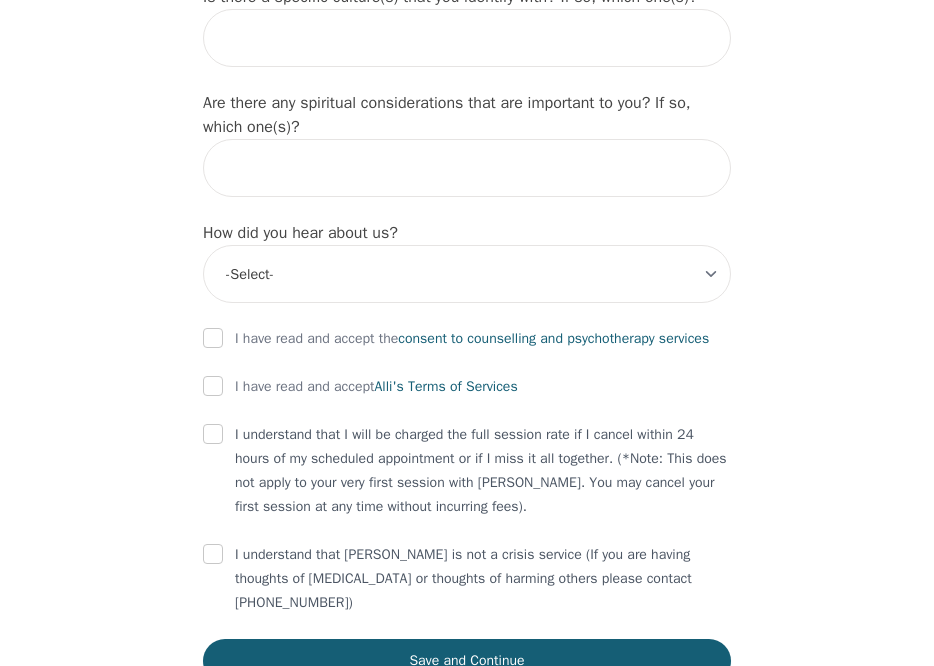 scroll, scrollTop: 2375, scrollLeft: 0, axis: vertical 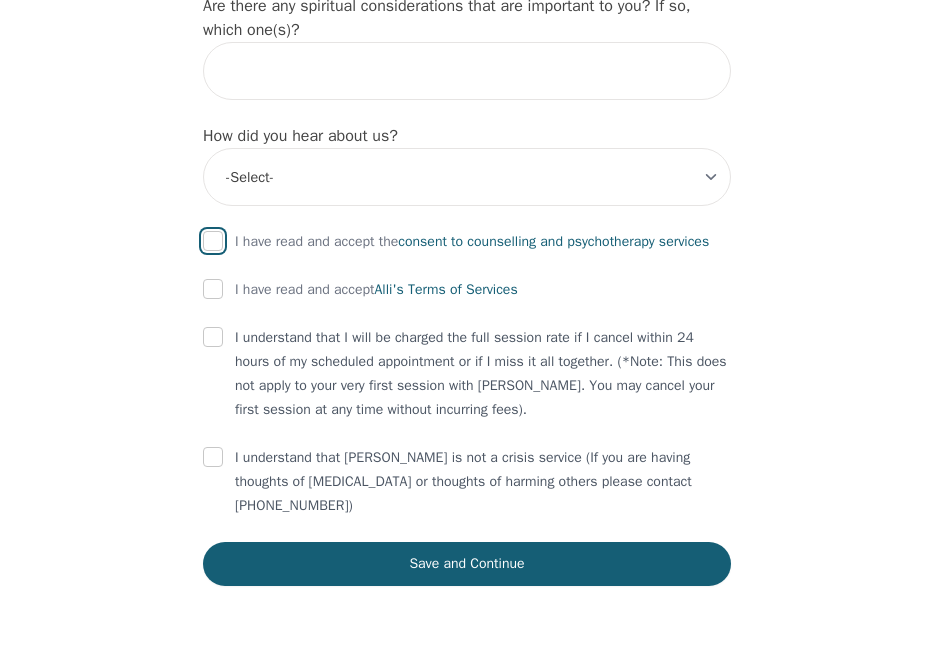 click at bounding box center (213, 241) 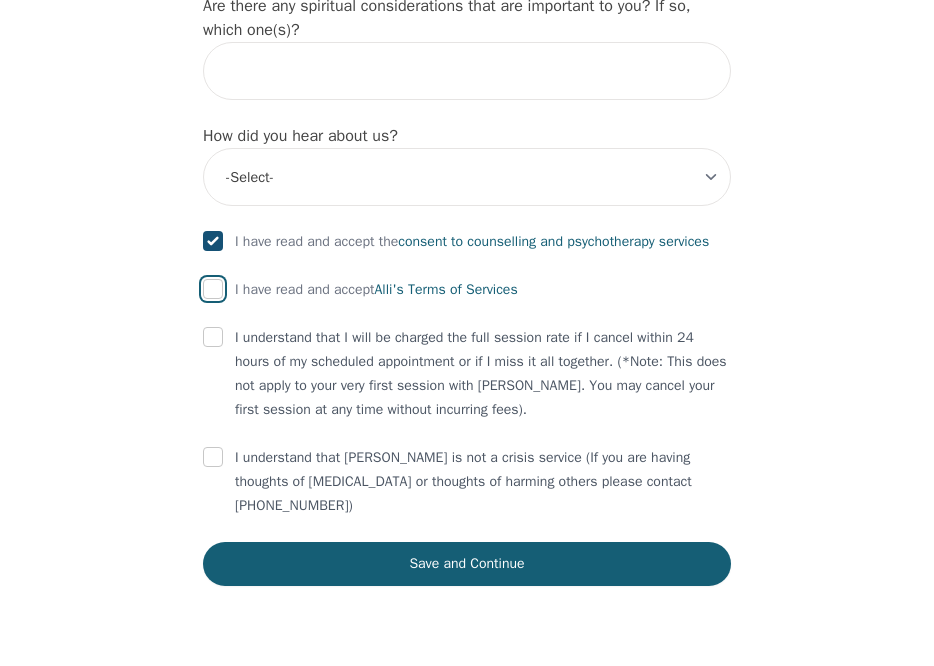 click at bounding box center (213, 289) 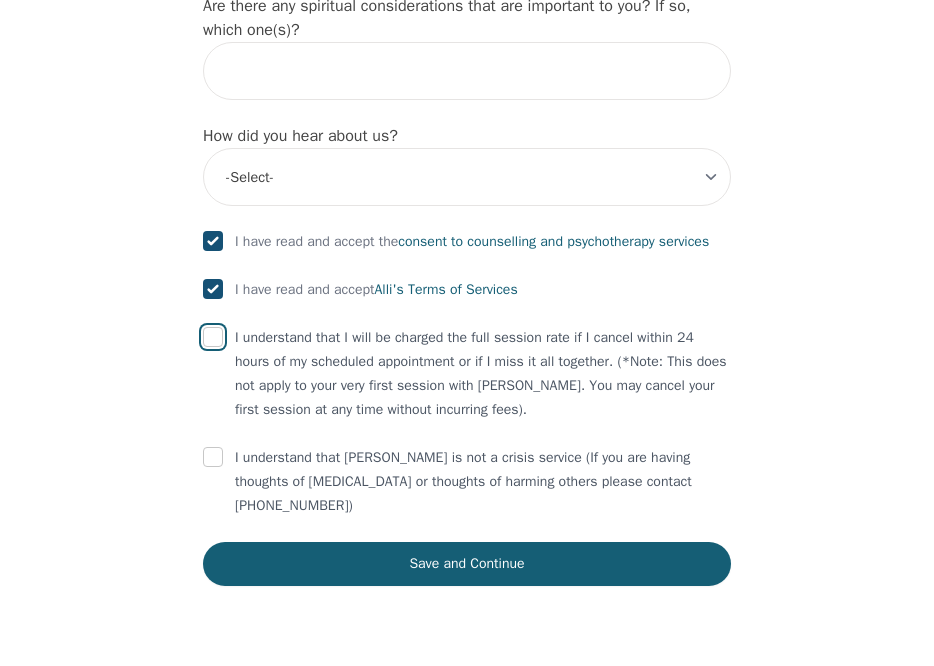 click at bounding box center (213, 337) 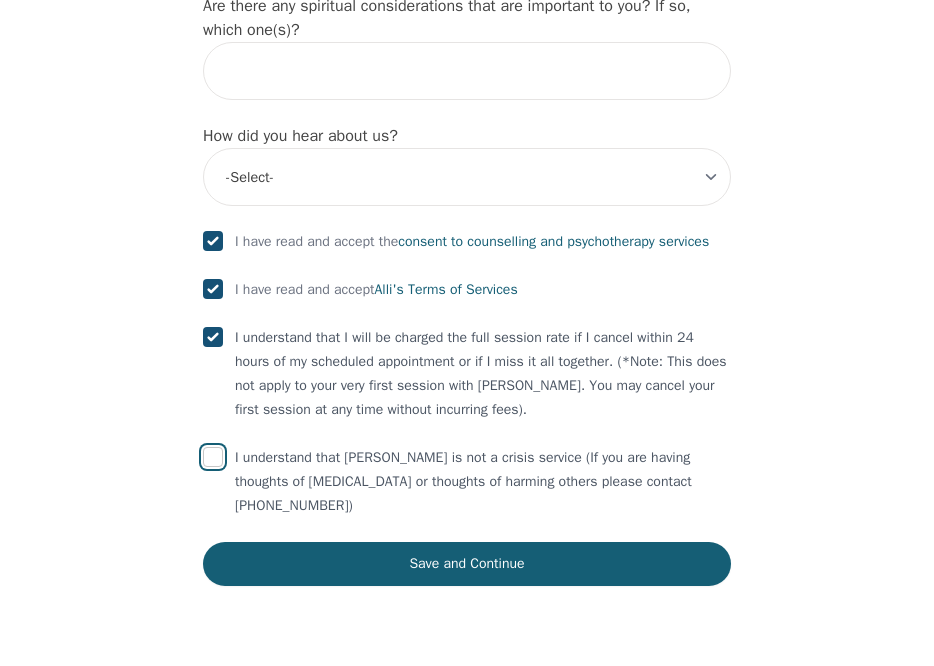 click at bounding box center [213, 457] 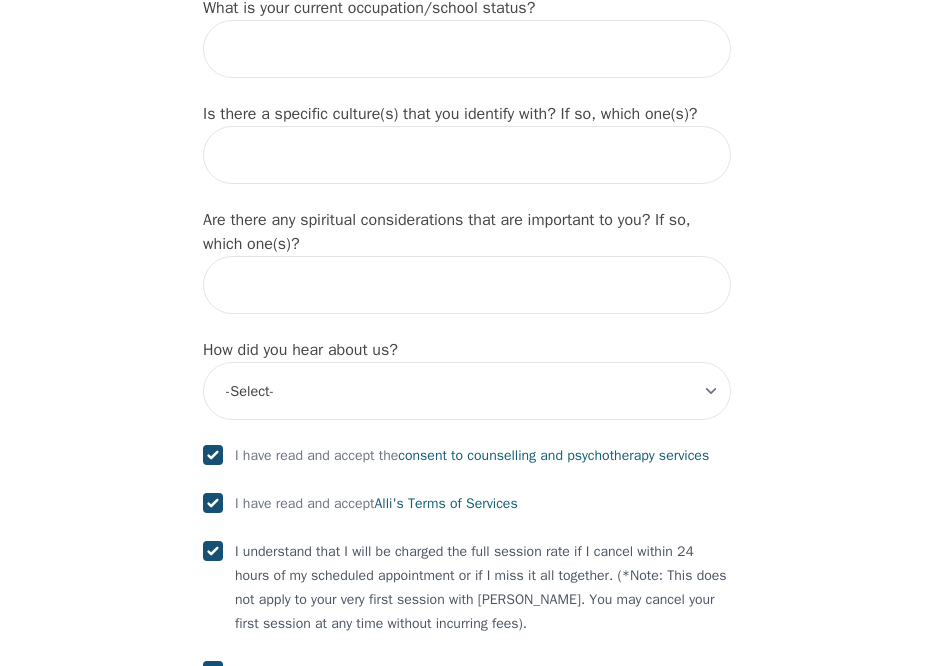 scroll, scrollTop: 2375, scrollLeft: 0, axis: vertical 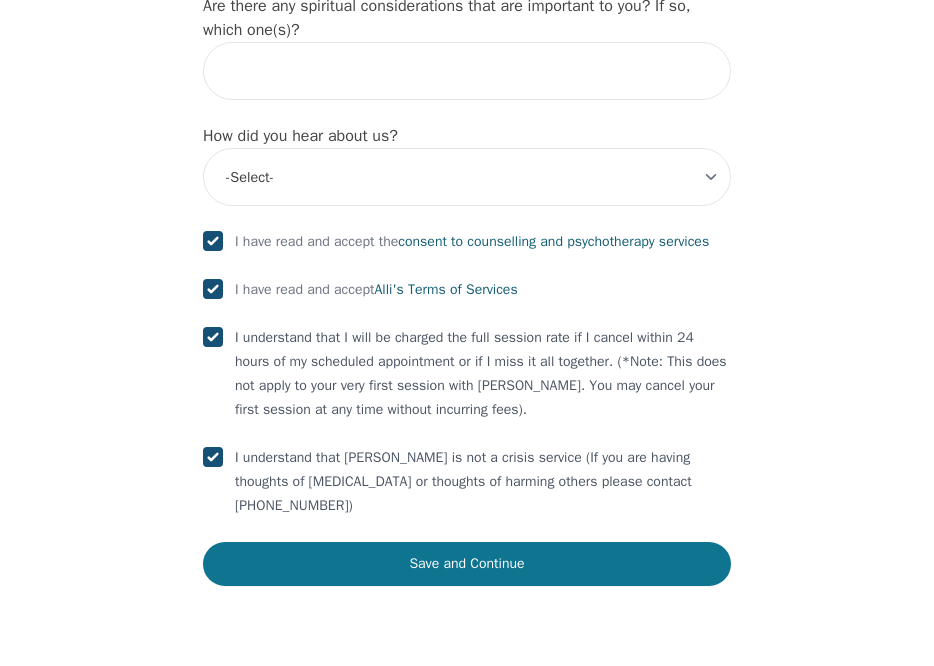 click on "Save and Continue" at bounding box center [467, 564] 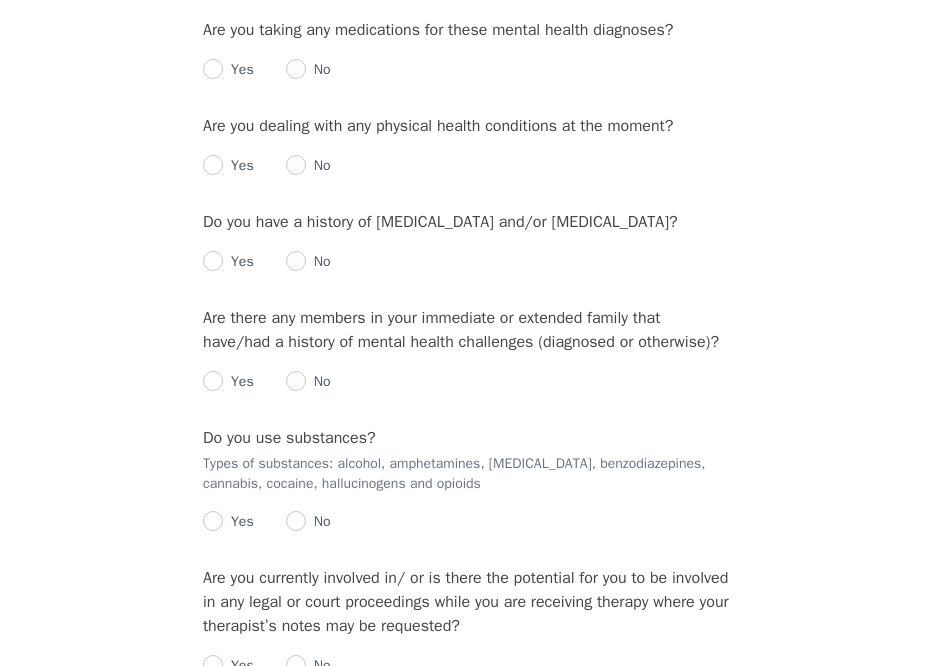 scroll, scrollTop: 0, scrollLeft: 0, axis: both 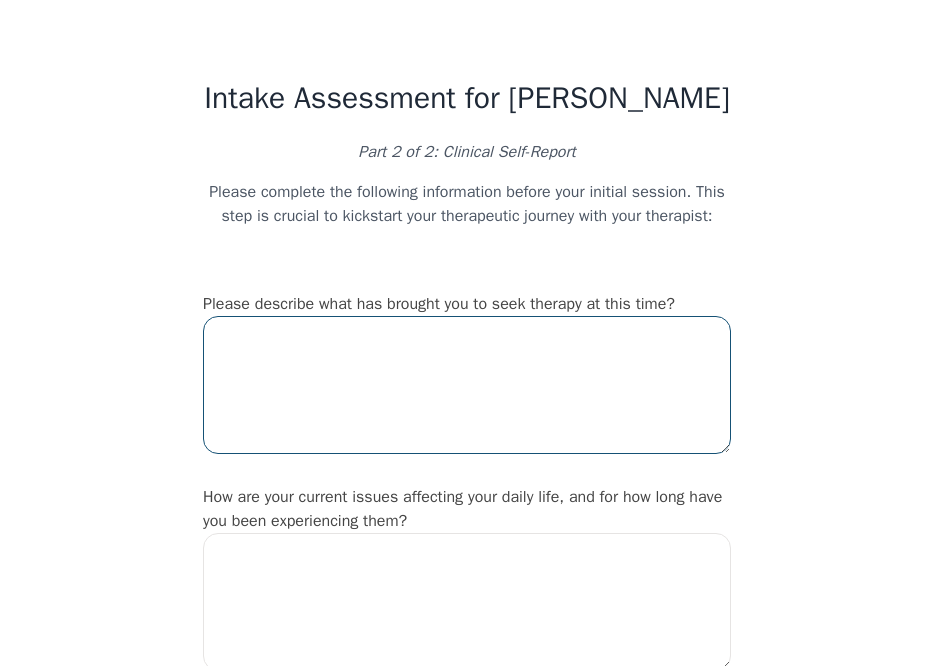 click at bounding box center [467, 385] 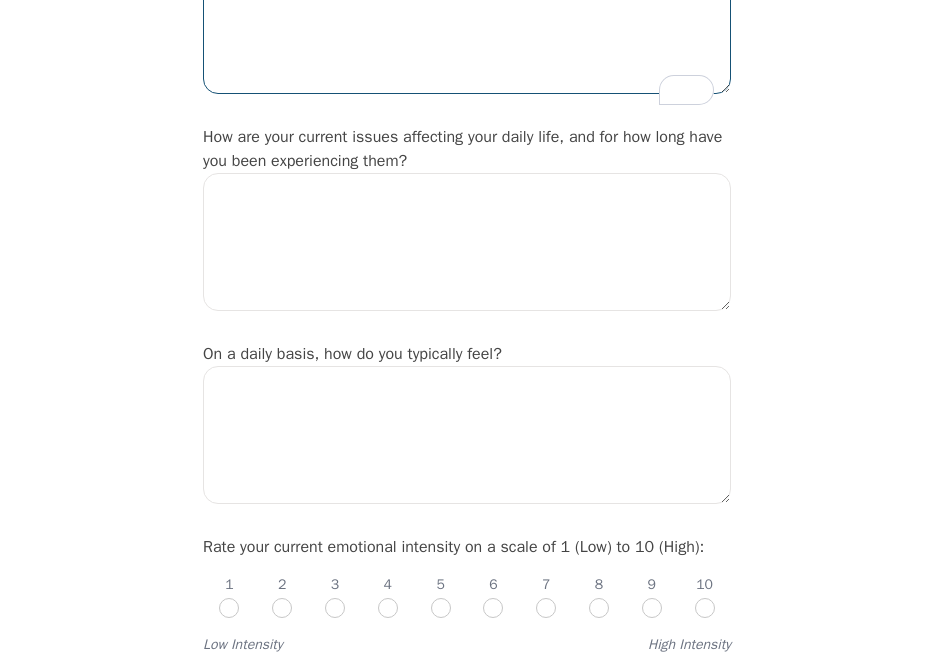 scroll, scrollTop: 0, scrollLeft: 0, axis: both 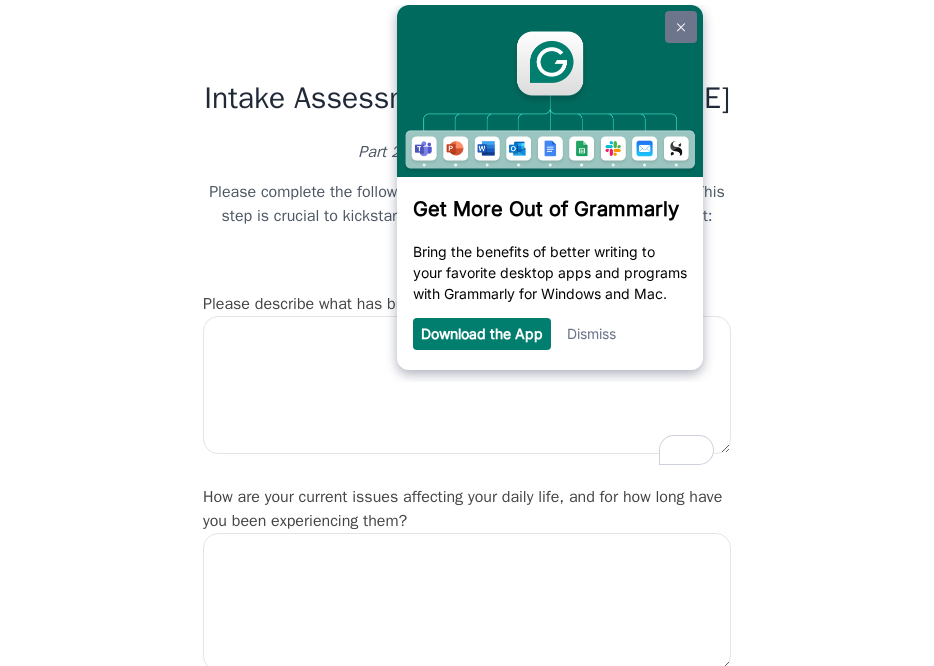 click at bounding box center (681, 27) 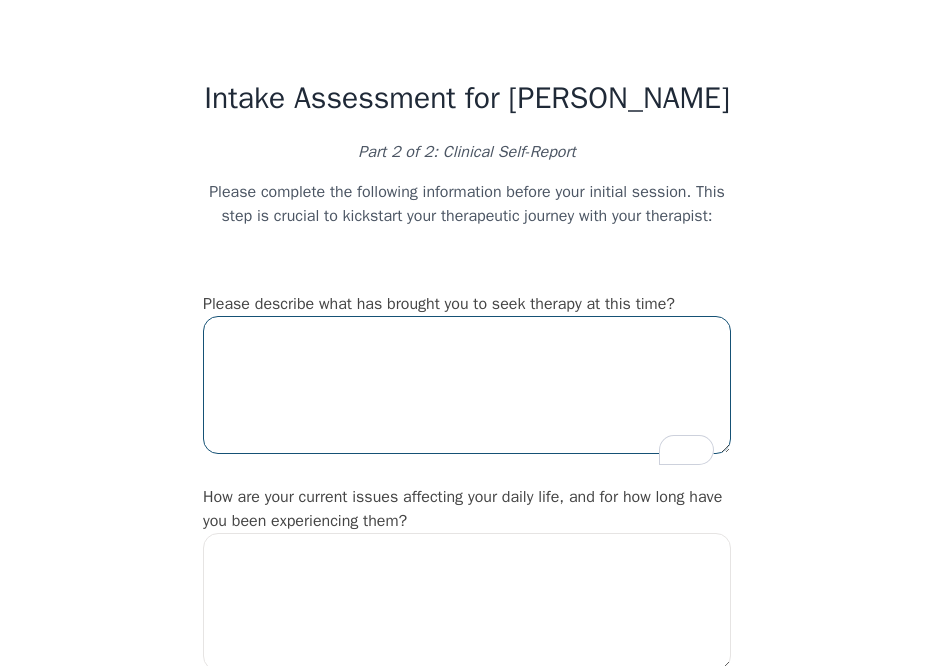 click at bounding box center (467, 385) 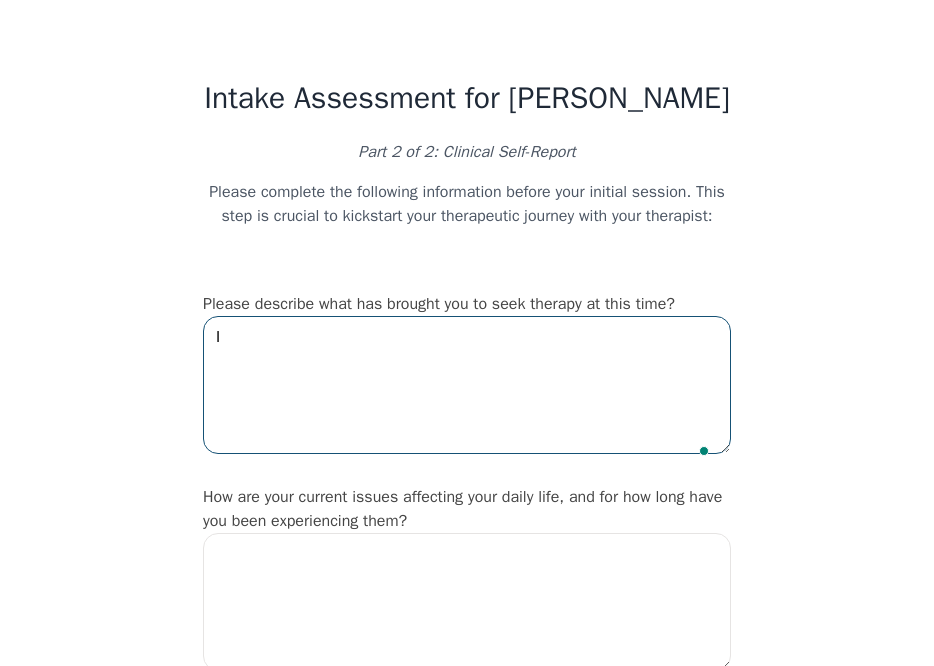 type on "I" 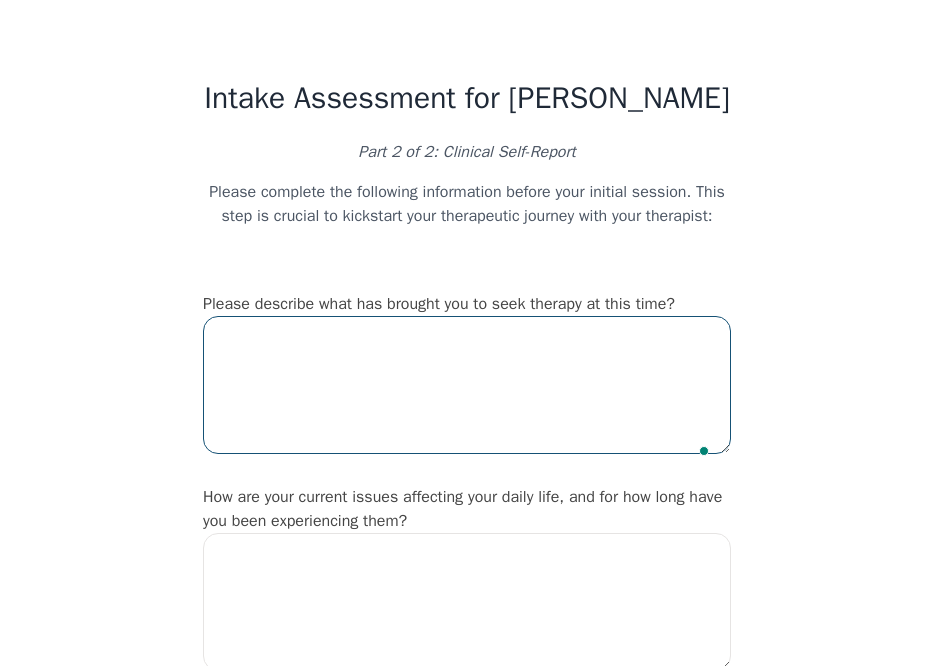 type on "L" 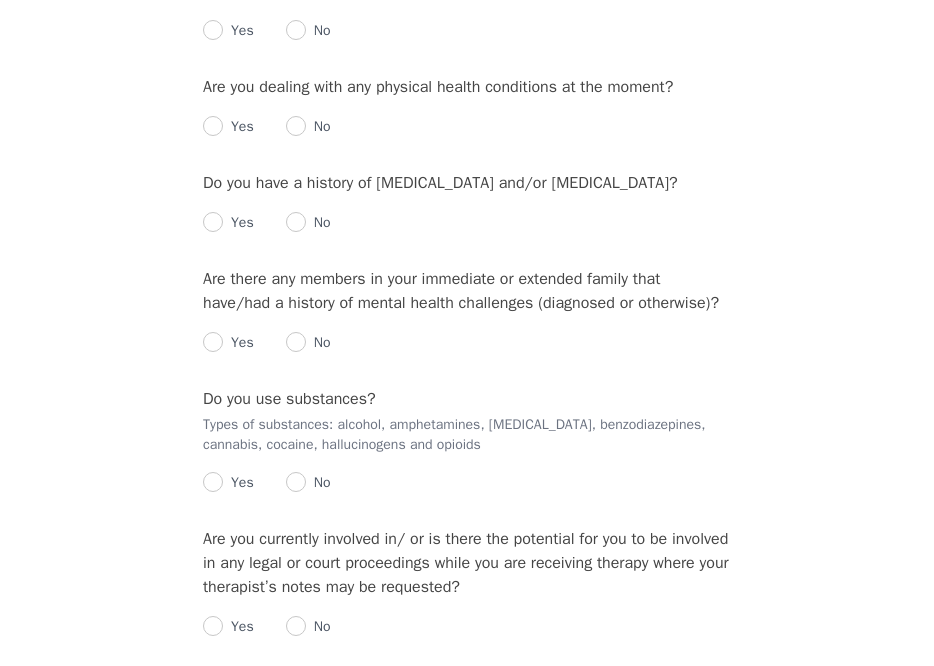 scroll, scrollTop: 2893, scrollLeft: 0, axis: vertical 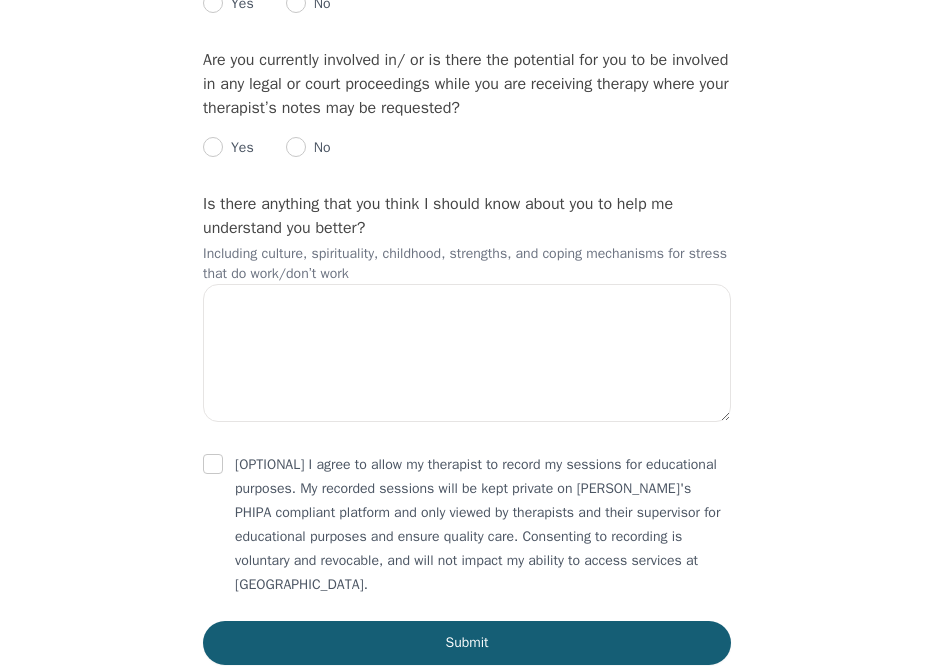 type on "I feel like i have lost all my me" 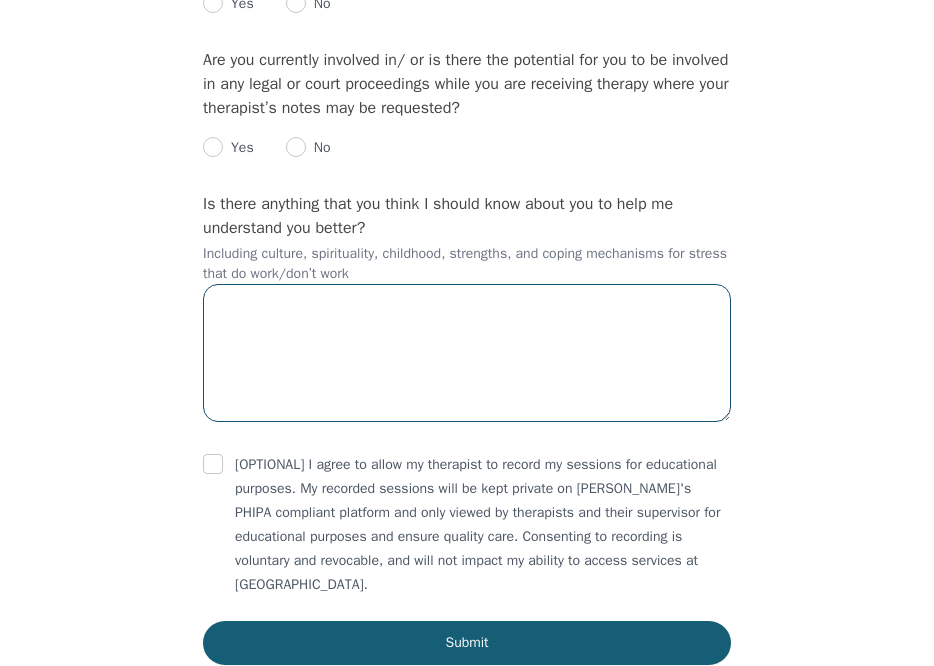 click at bounding box center [467, 353] 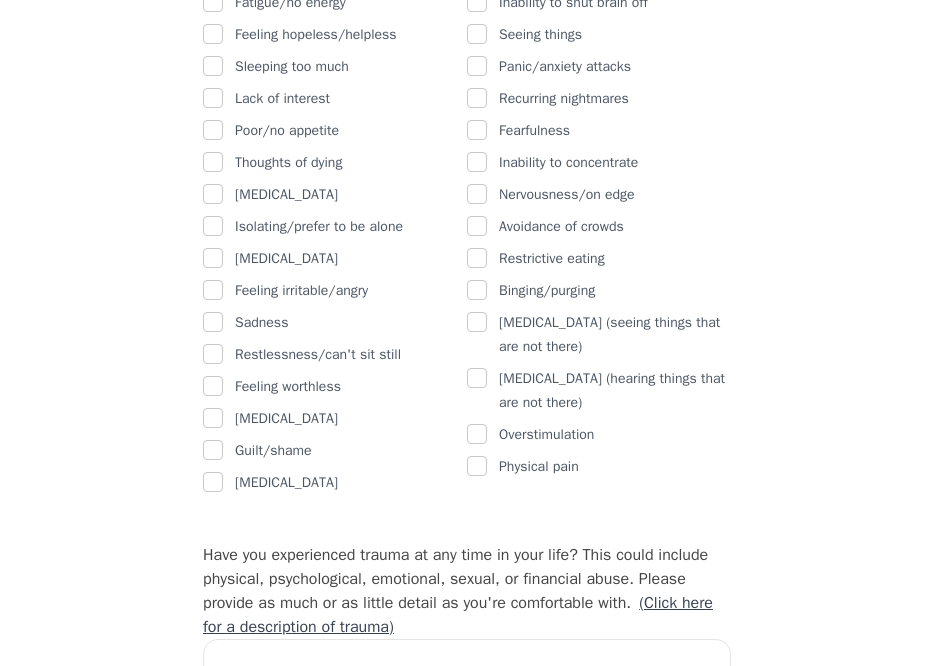 scroll, scrollTop: 1339, scrollLeft: 0, axis: vertical 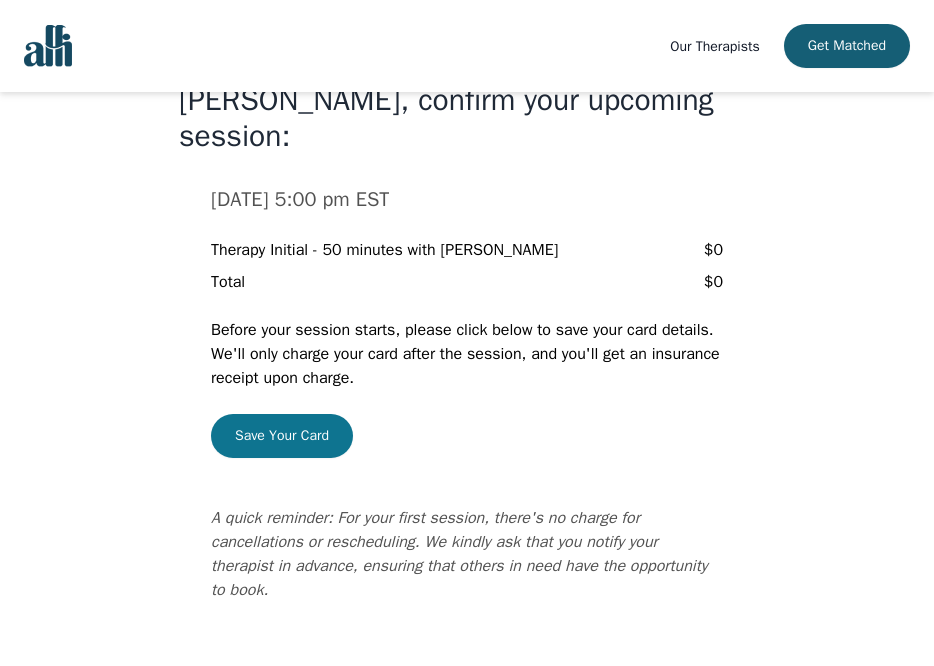 click on "Save Your Card" at bounding box center (282, 436) 